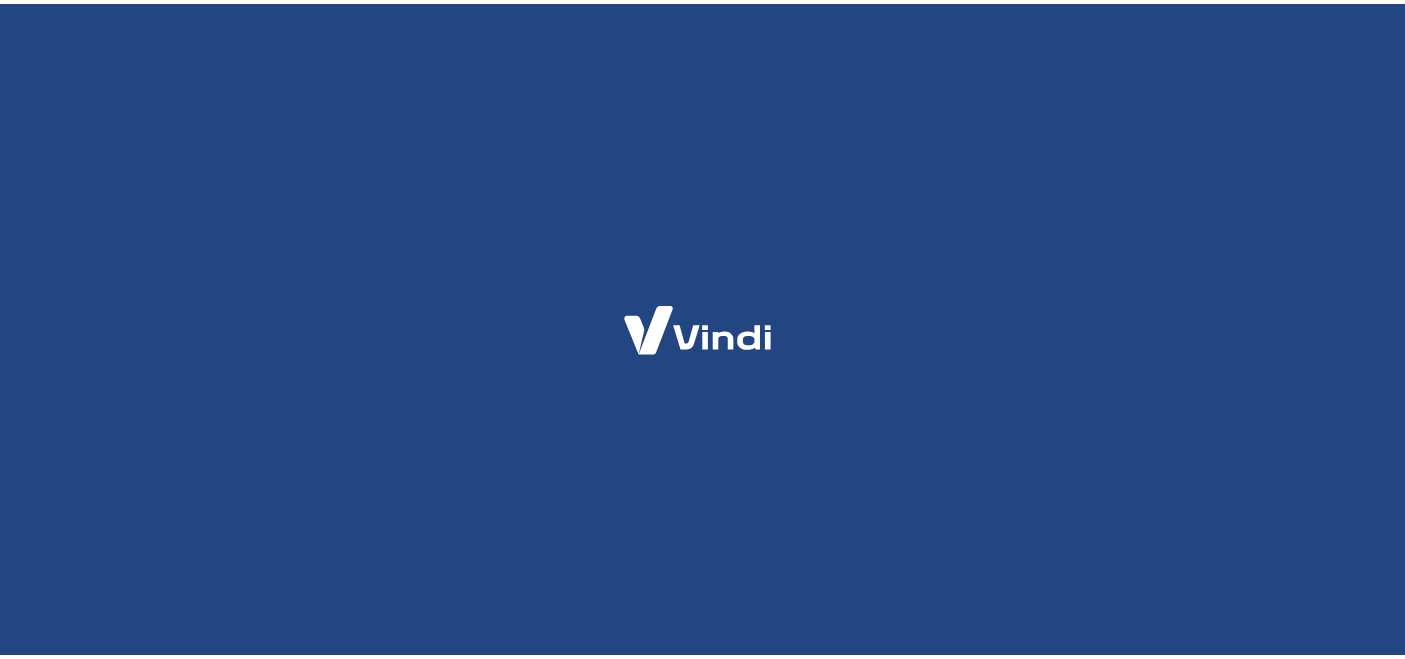 scroll, scrollTop: 0, scrollLeft: 0, axis: both 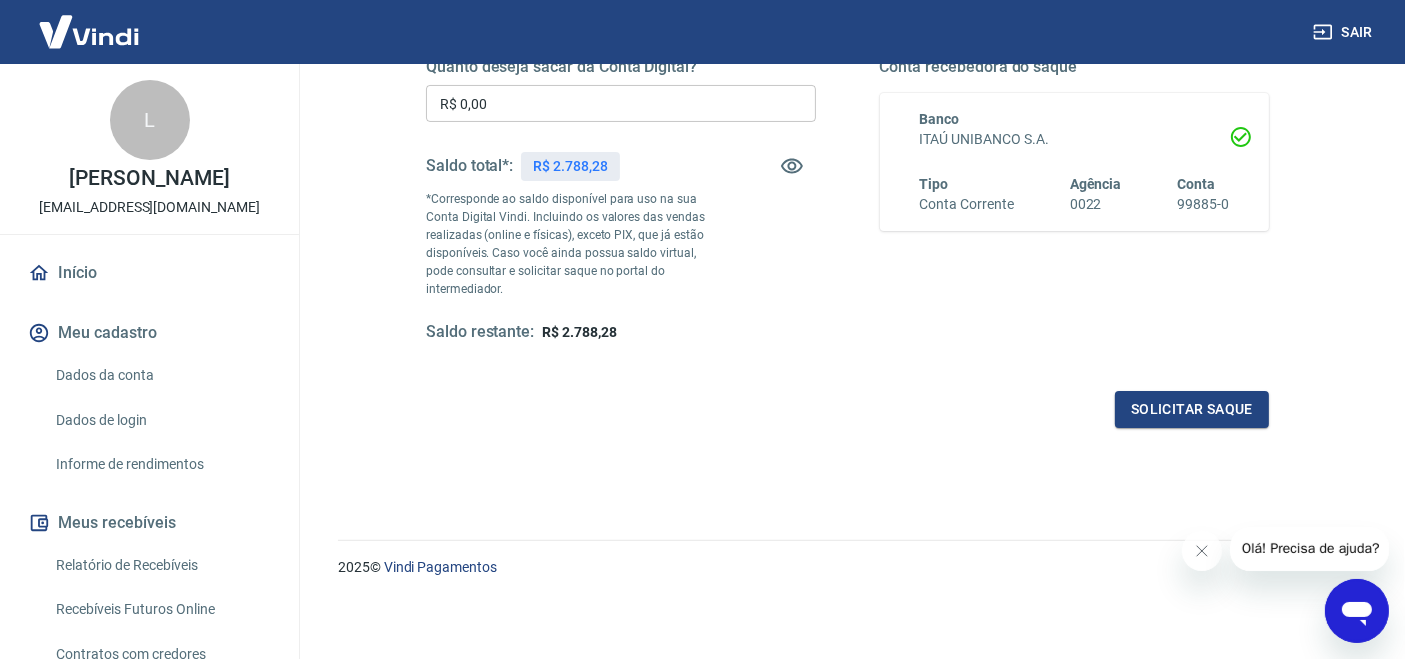 click on "Relatório de Recebíveis" at bounding box center [161, 565] 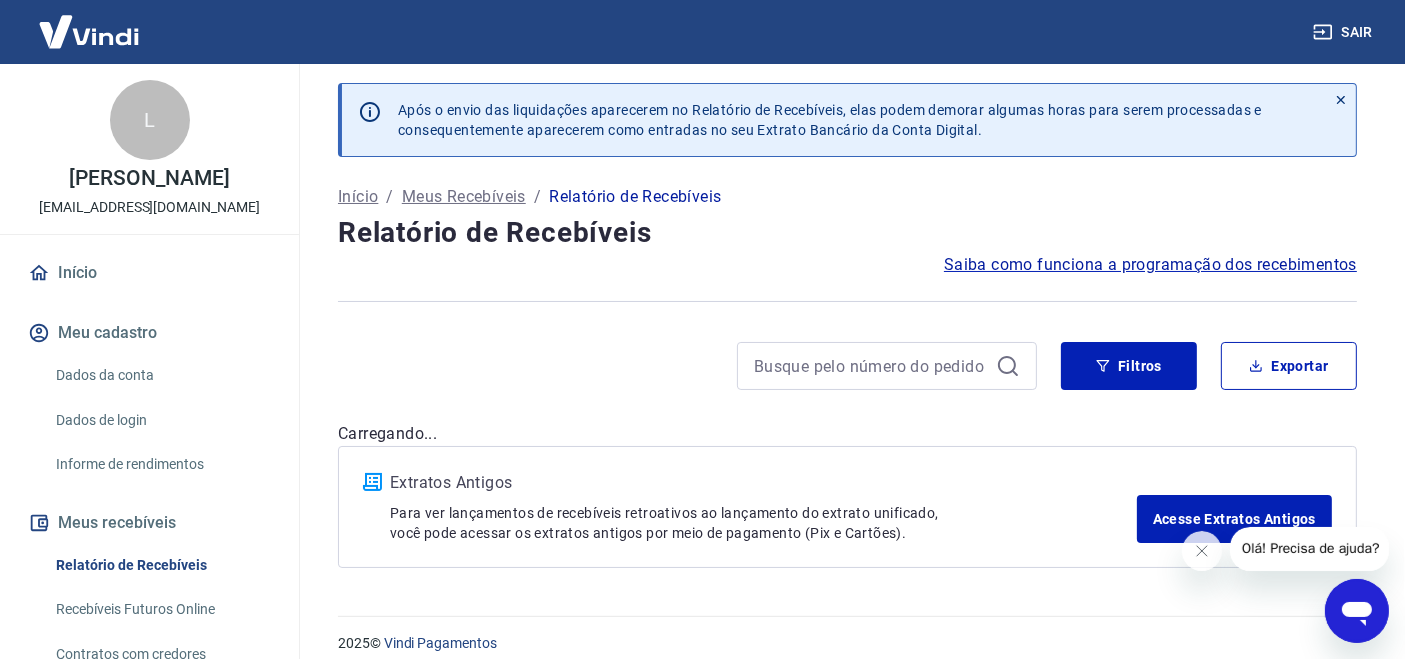 scroll, scrollTop: 0, scrollLeft: 0, axis: both 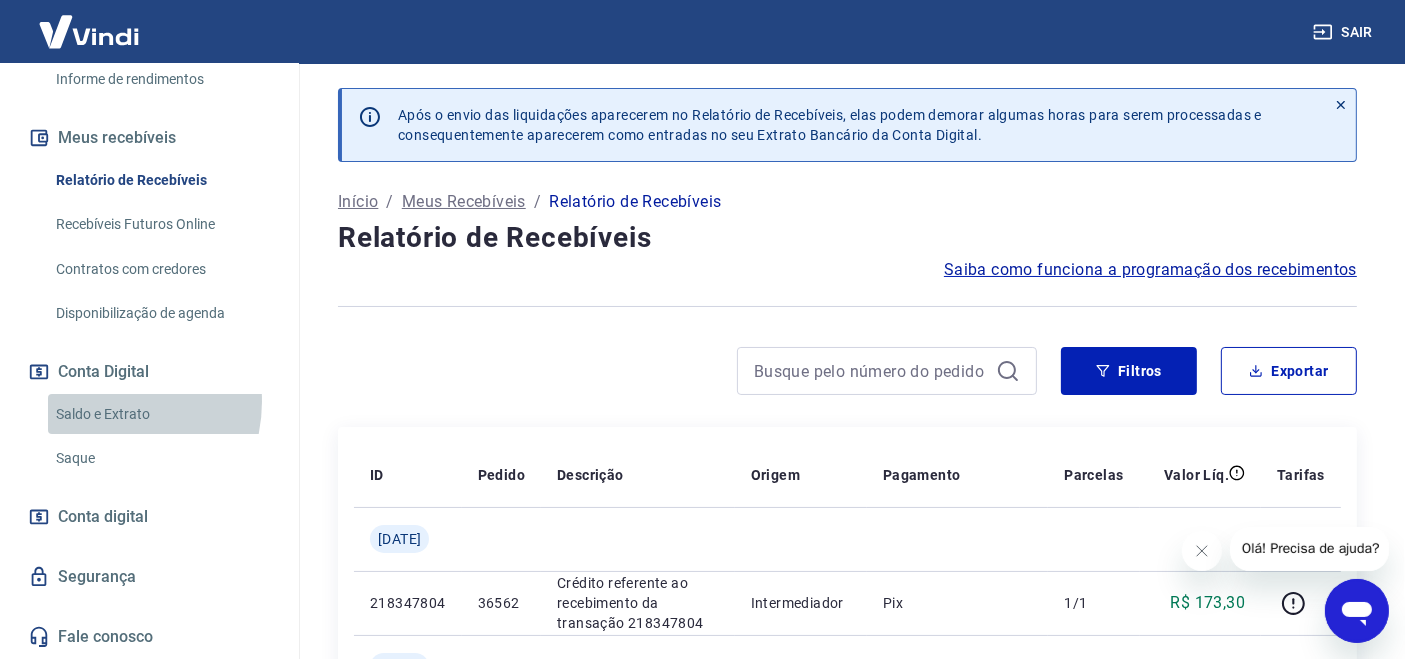 click on "Saldo e Extrato" at bounding box center (161, 414) 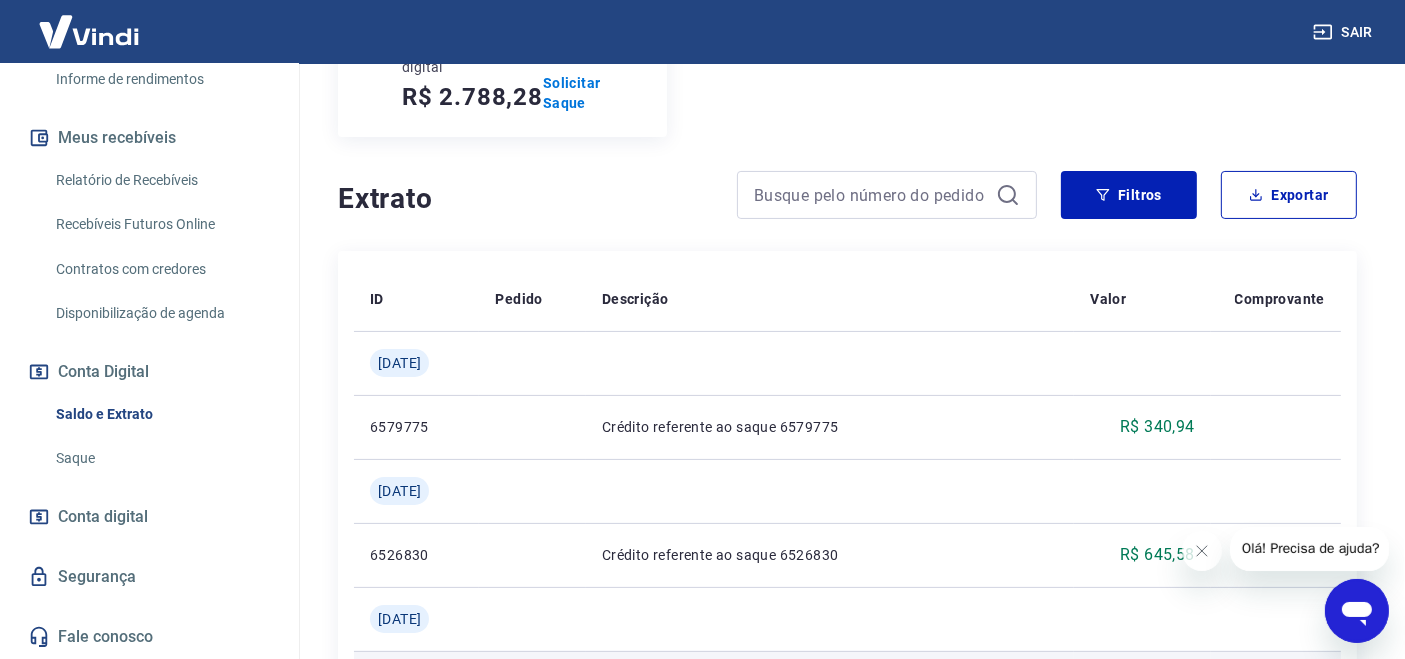 scroll, scrollTop: 444, scrollLeft: 0, axis: vertical 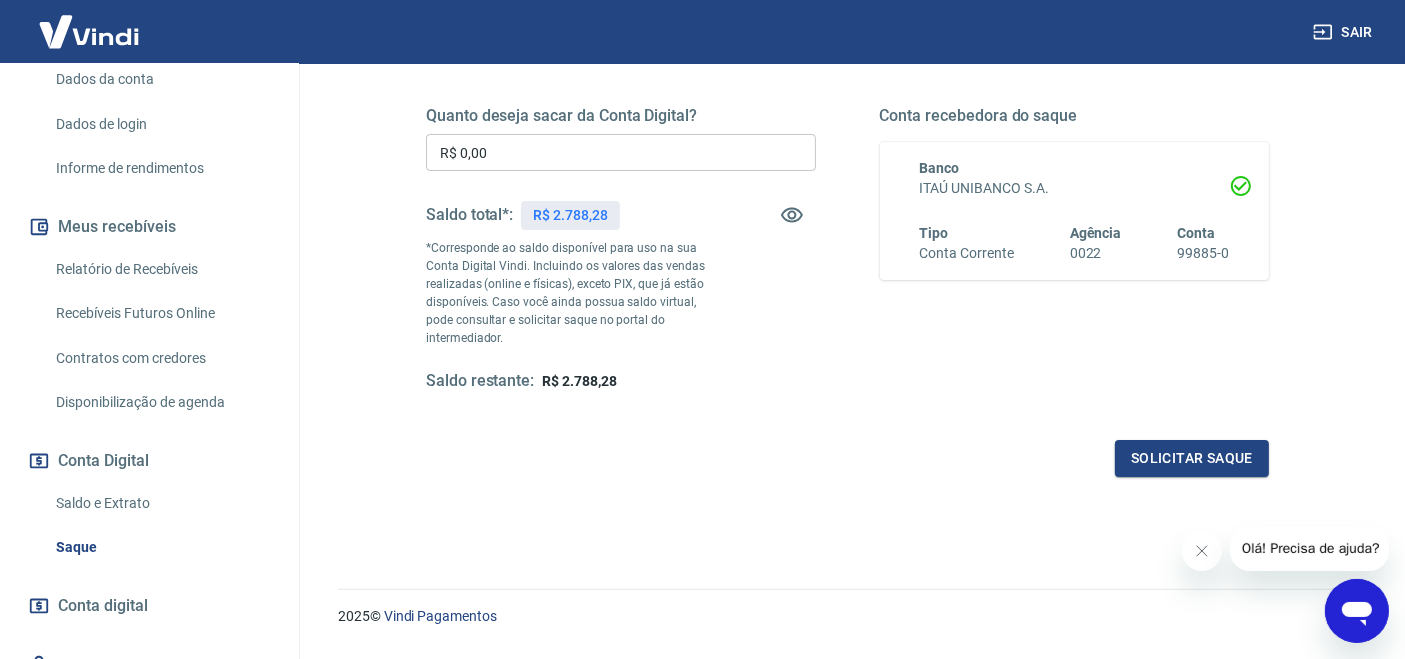click on "Relatório de Recebíveis" at bounding box center (161, 269) 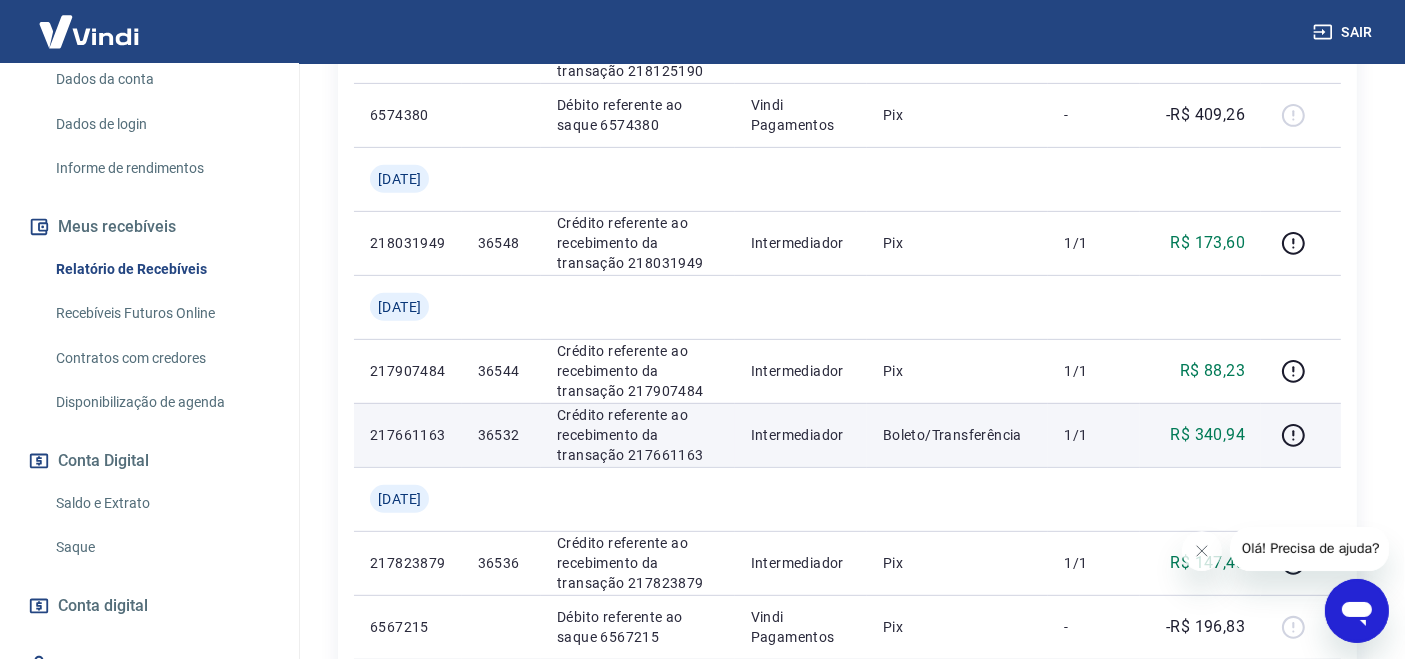 scroll, scrollTop: 845, scrollLeft: 0, axis: vertical 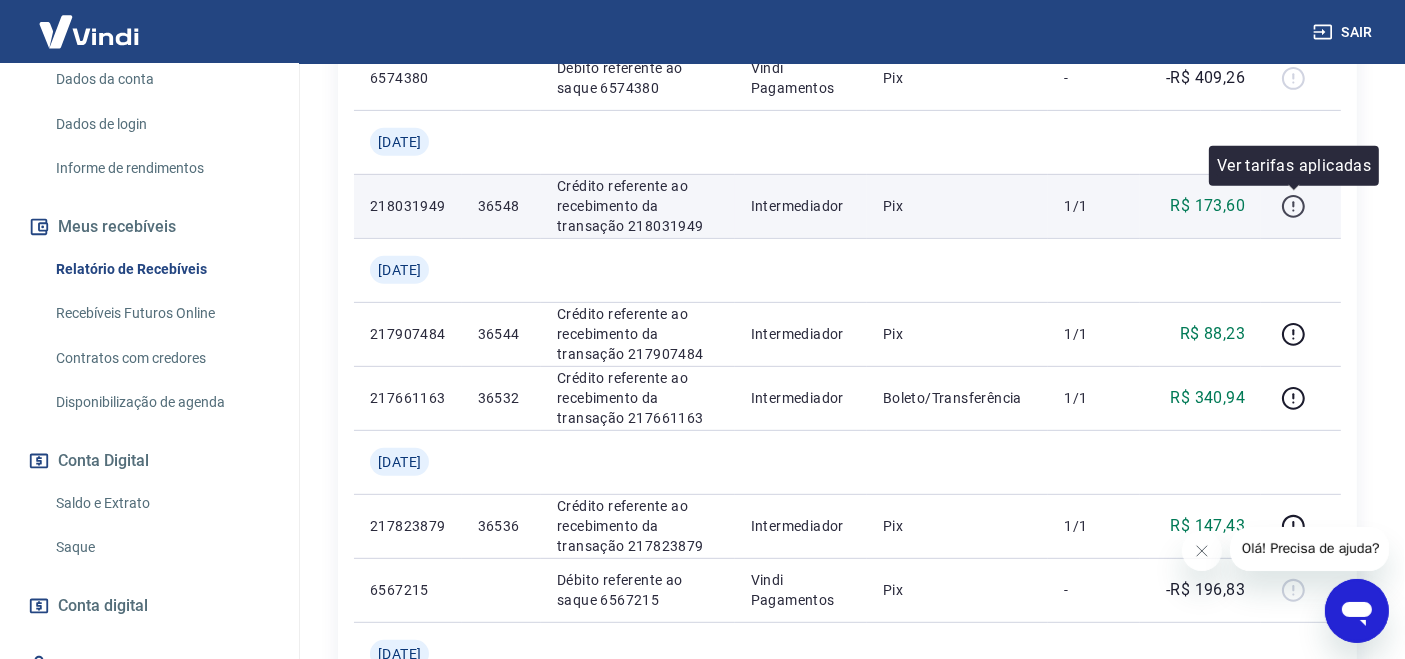 click 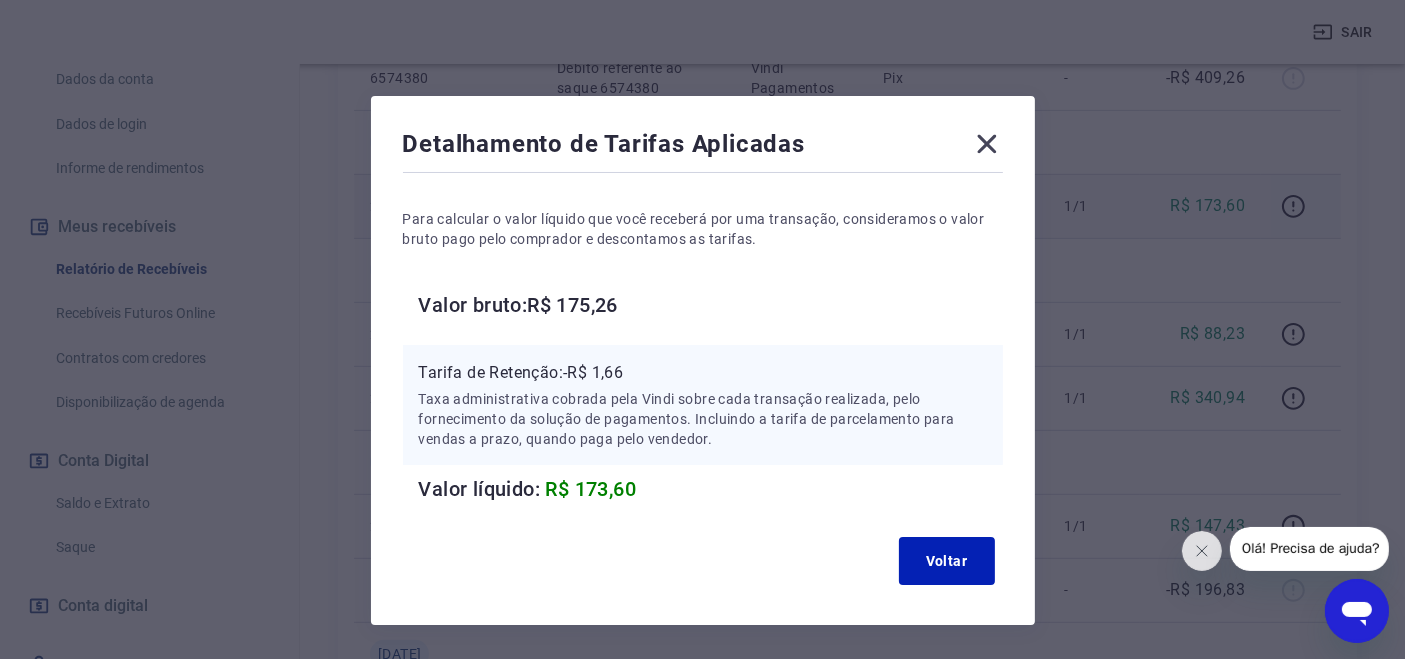 click on "Detalhamento de Tarifas Aplicadas" at bounding box center (703, 148) 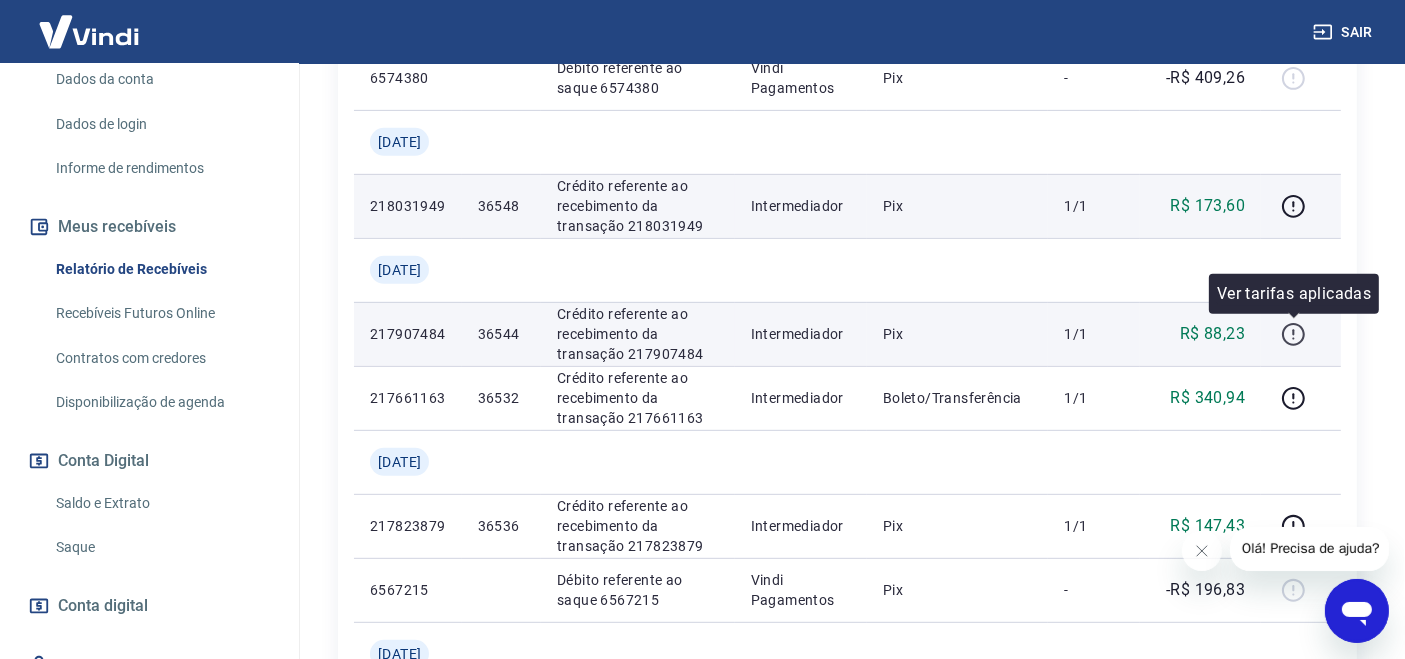 click 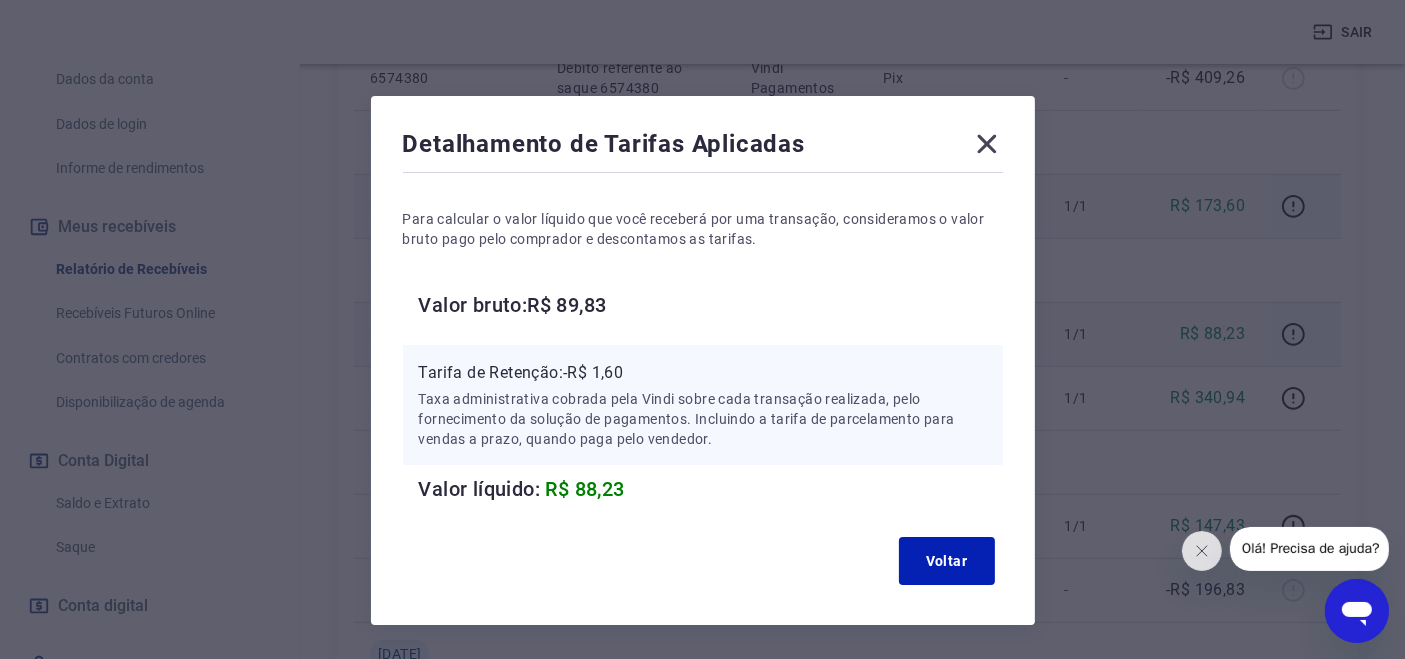 click 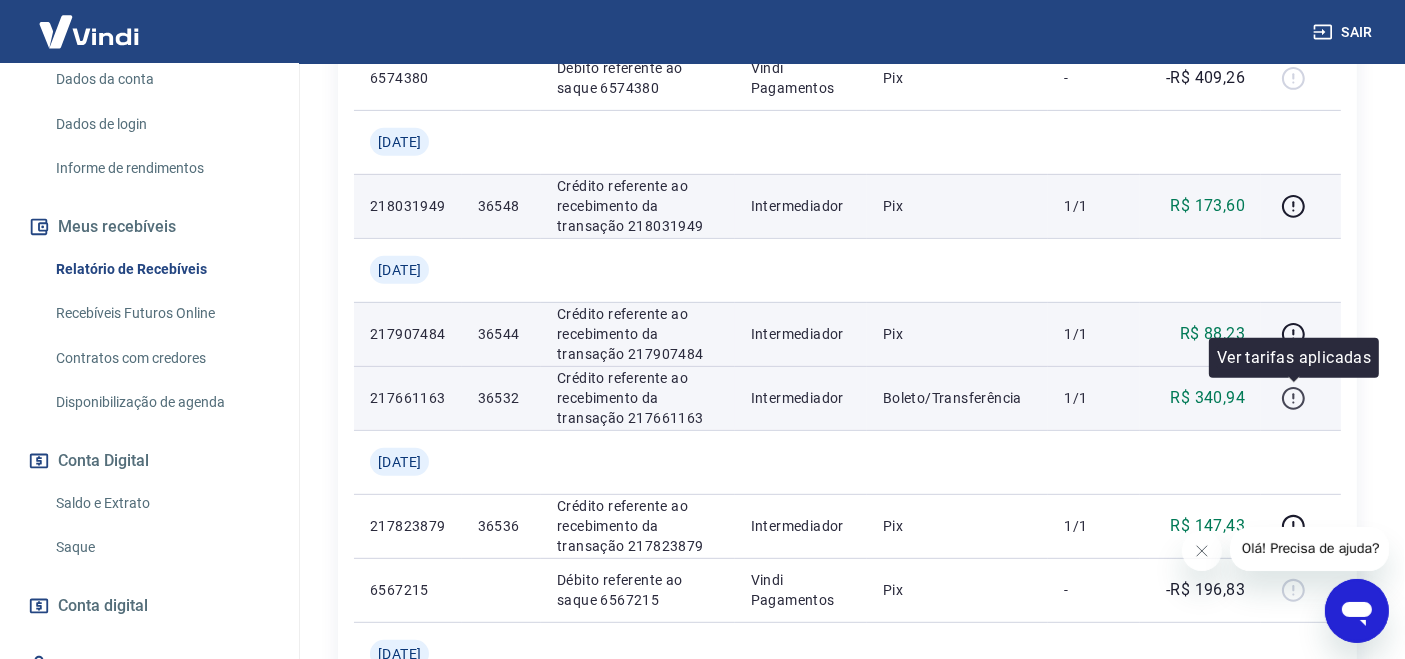 click 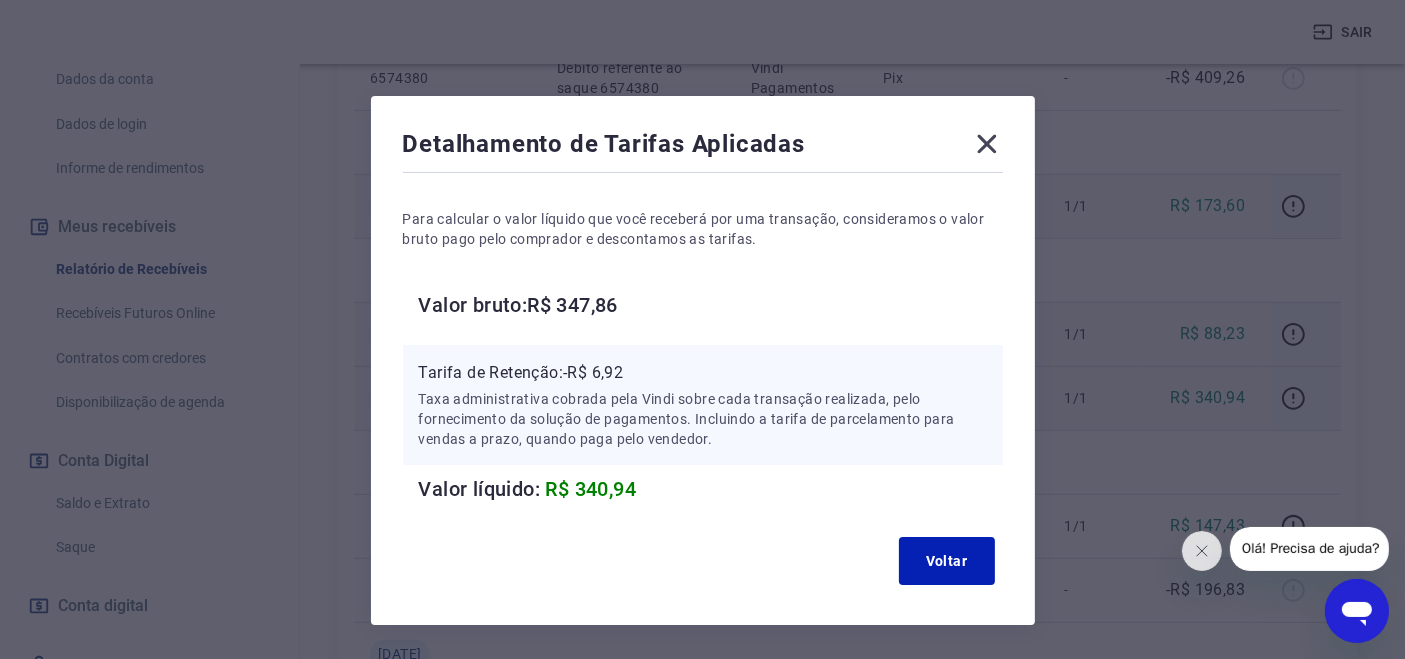 click 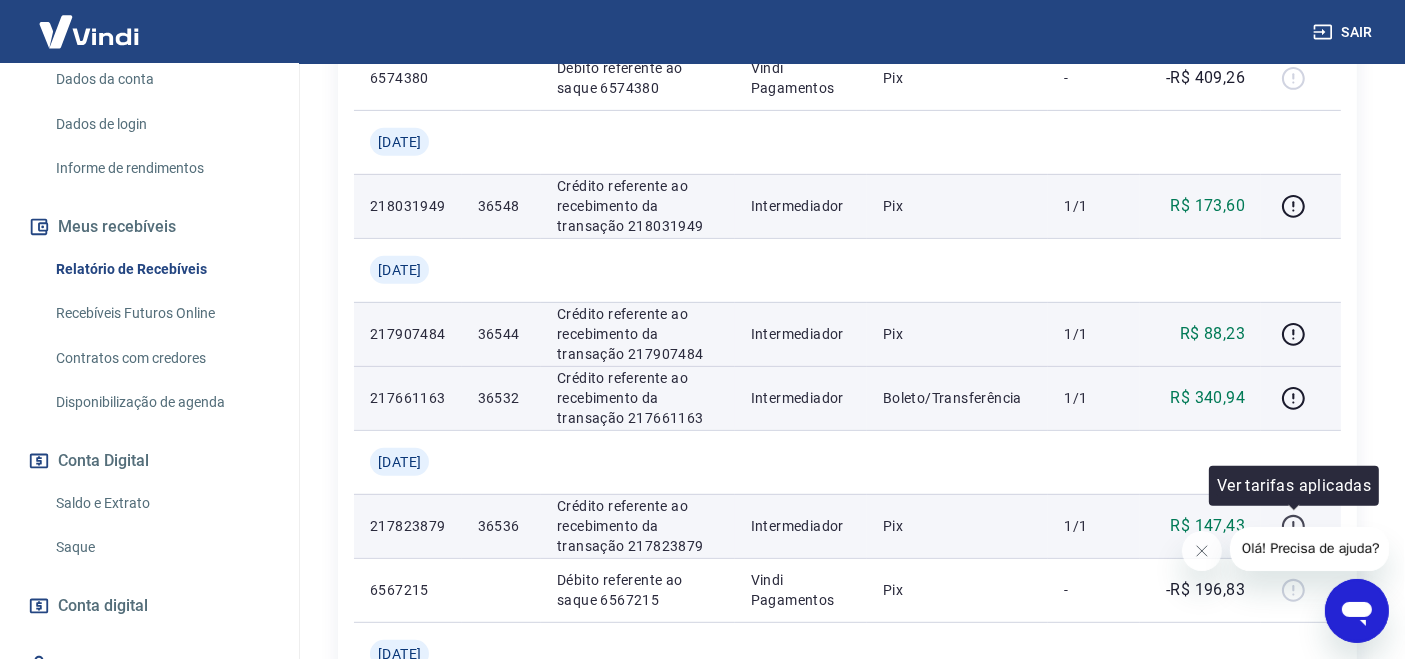 click 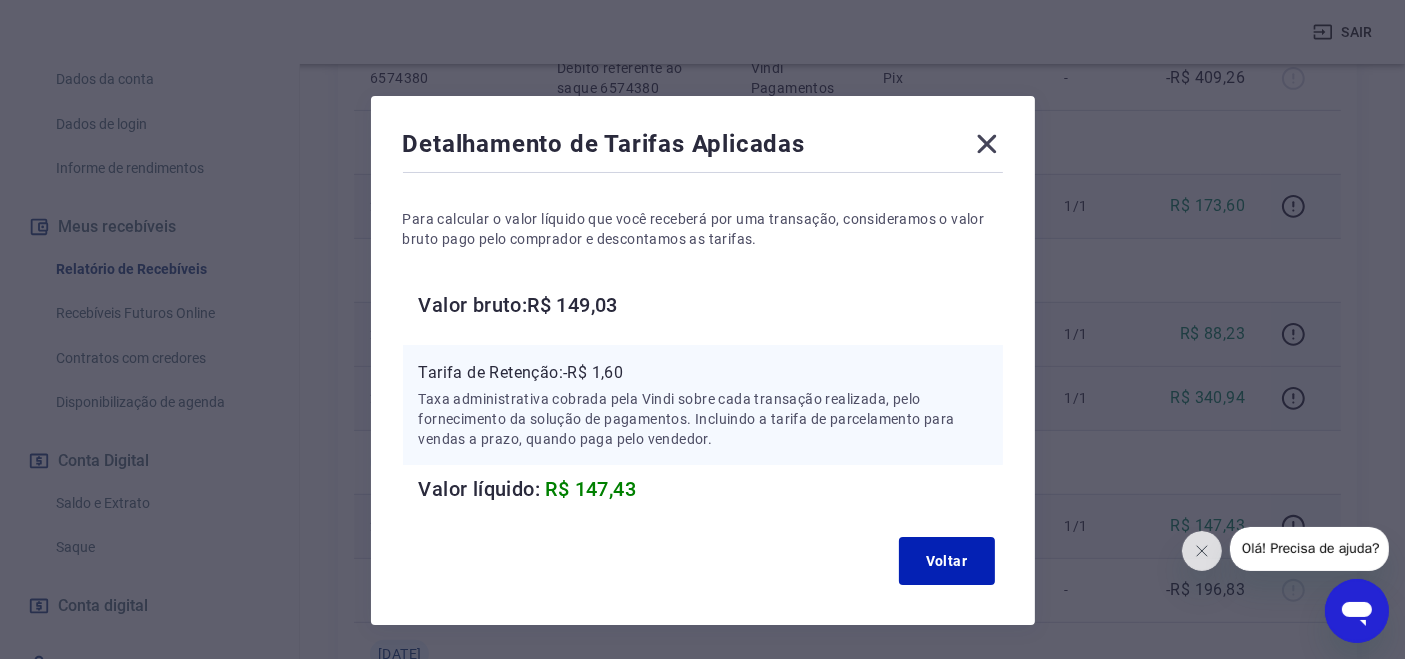 click on "Tarifa de Retenção:  -R$ 1,60" at bounding box center [703, 373] 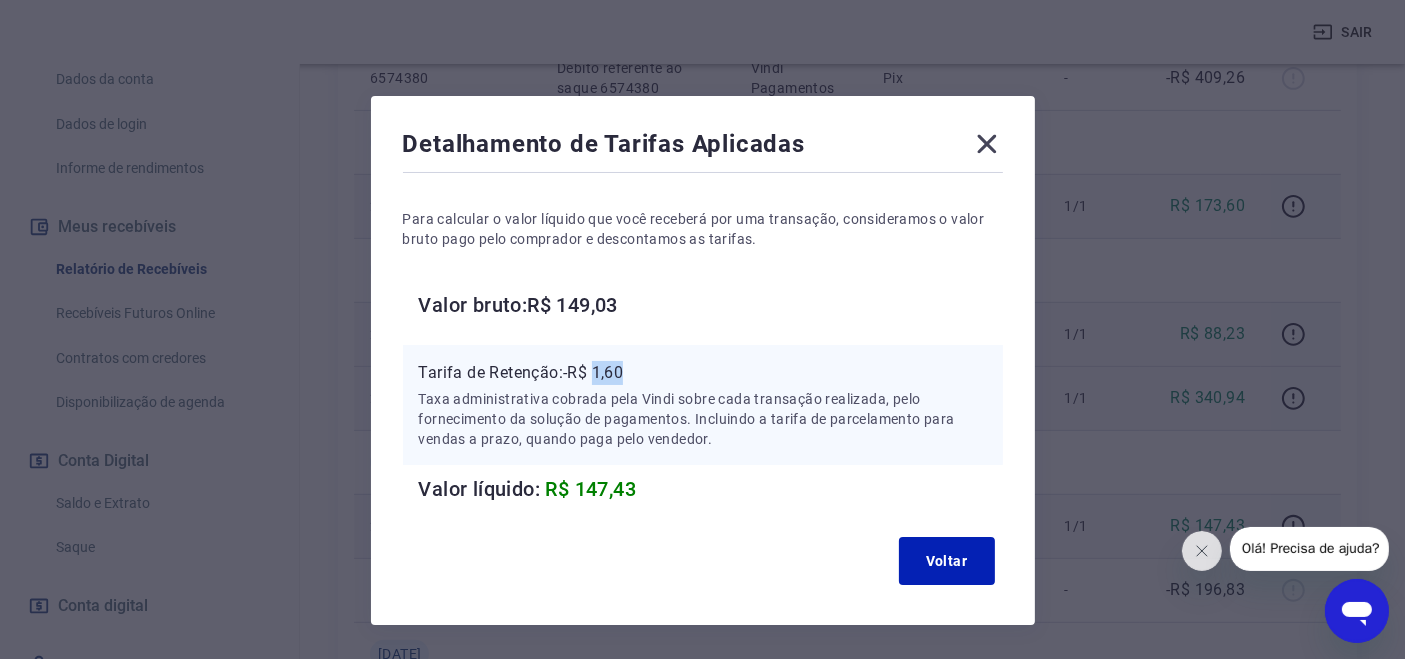 copy on "1,60" 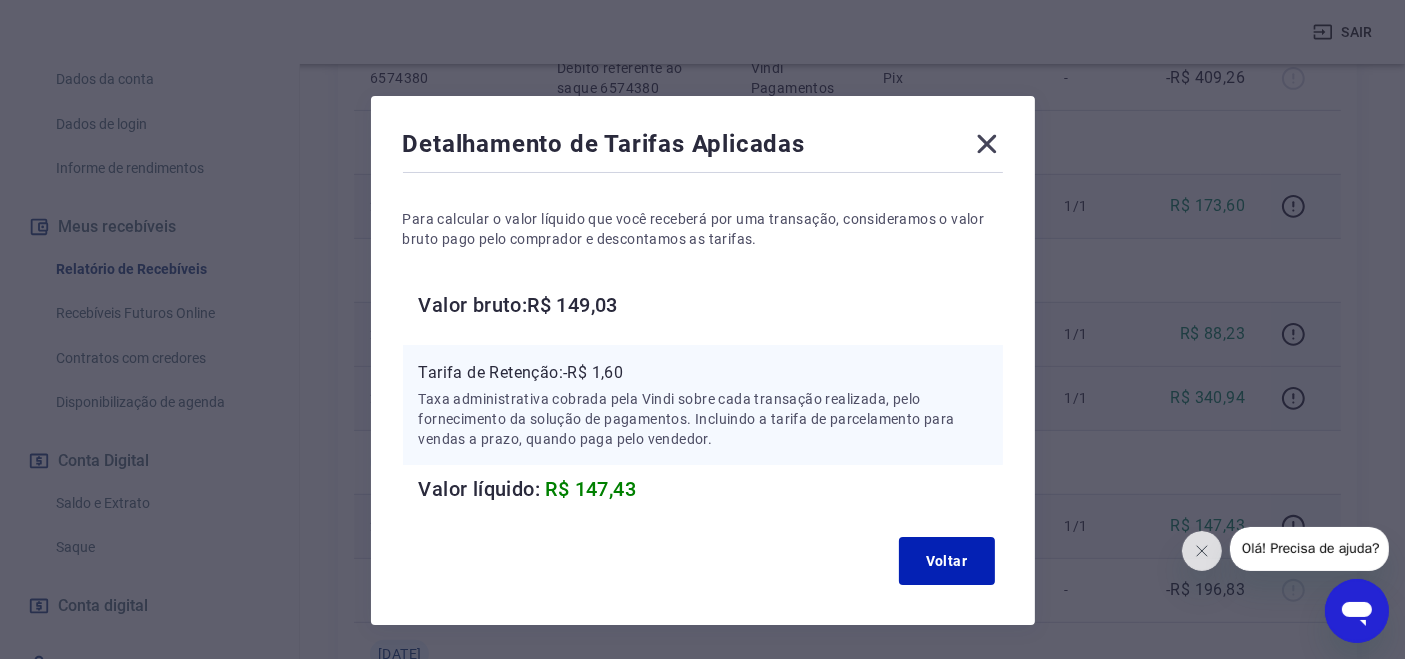 click 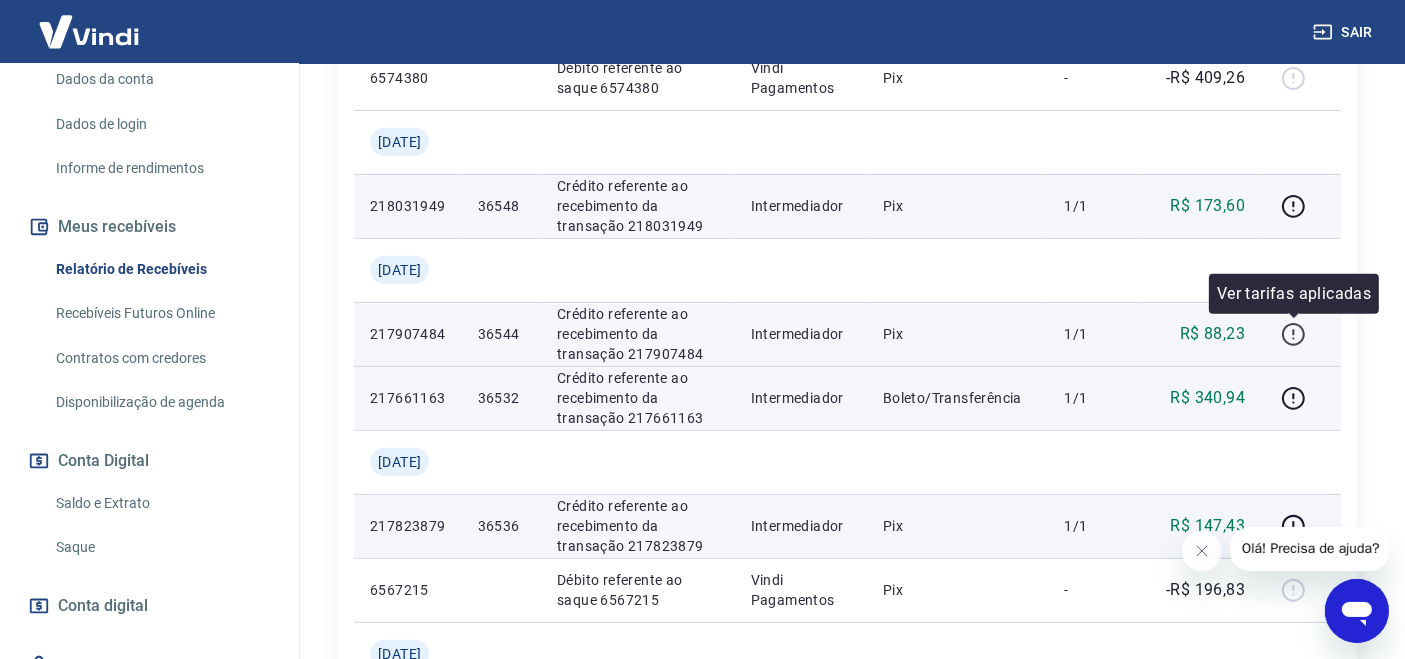 click 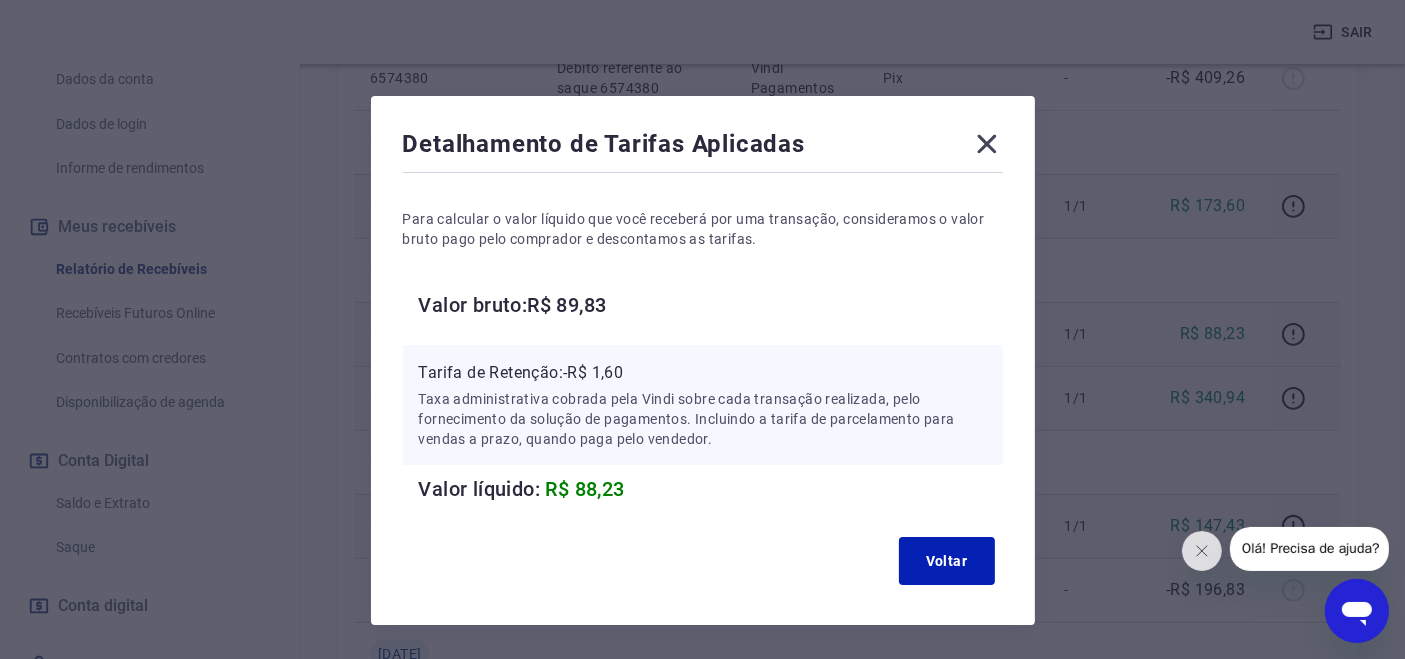 click on "Tarifa de Retenção:  -R$ 1,60" at bounding box center (703, 373) 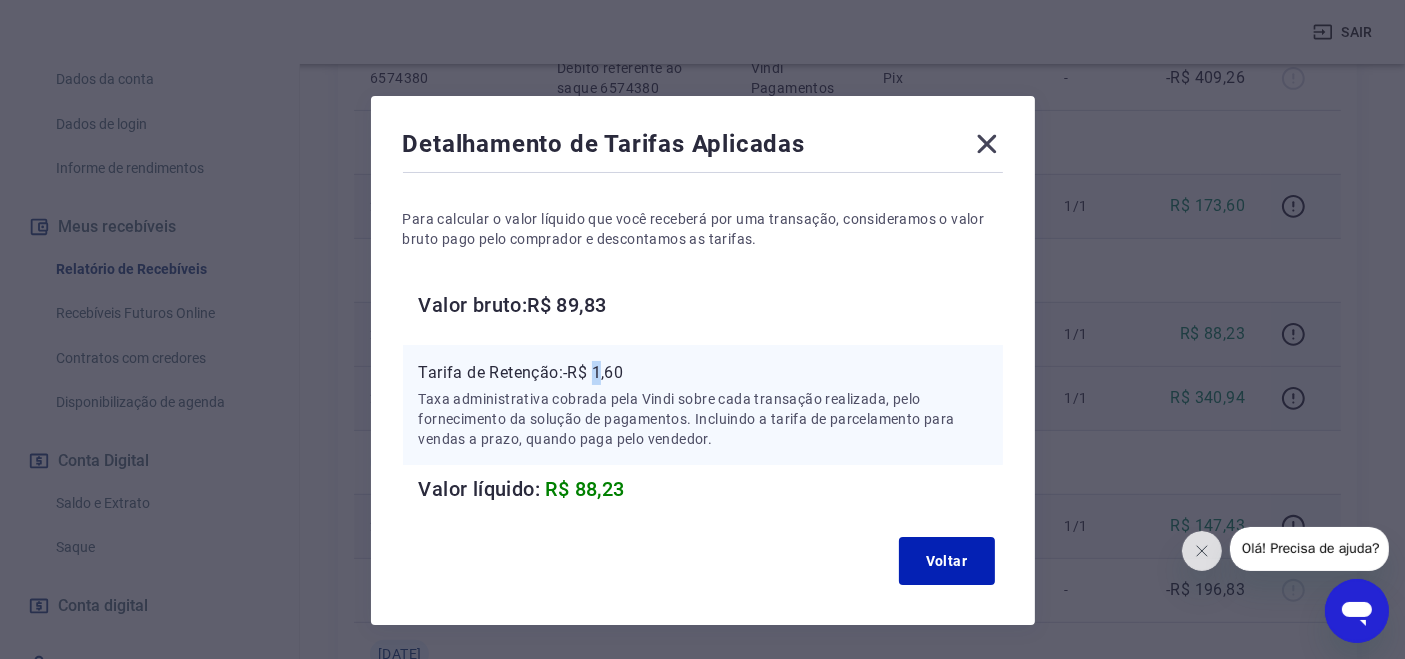 click on "Tarifa de Retenção:  -R$ 1,60" at bounding box center [703, 373] 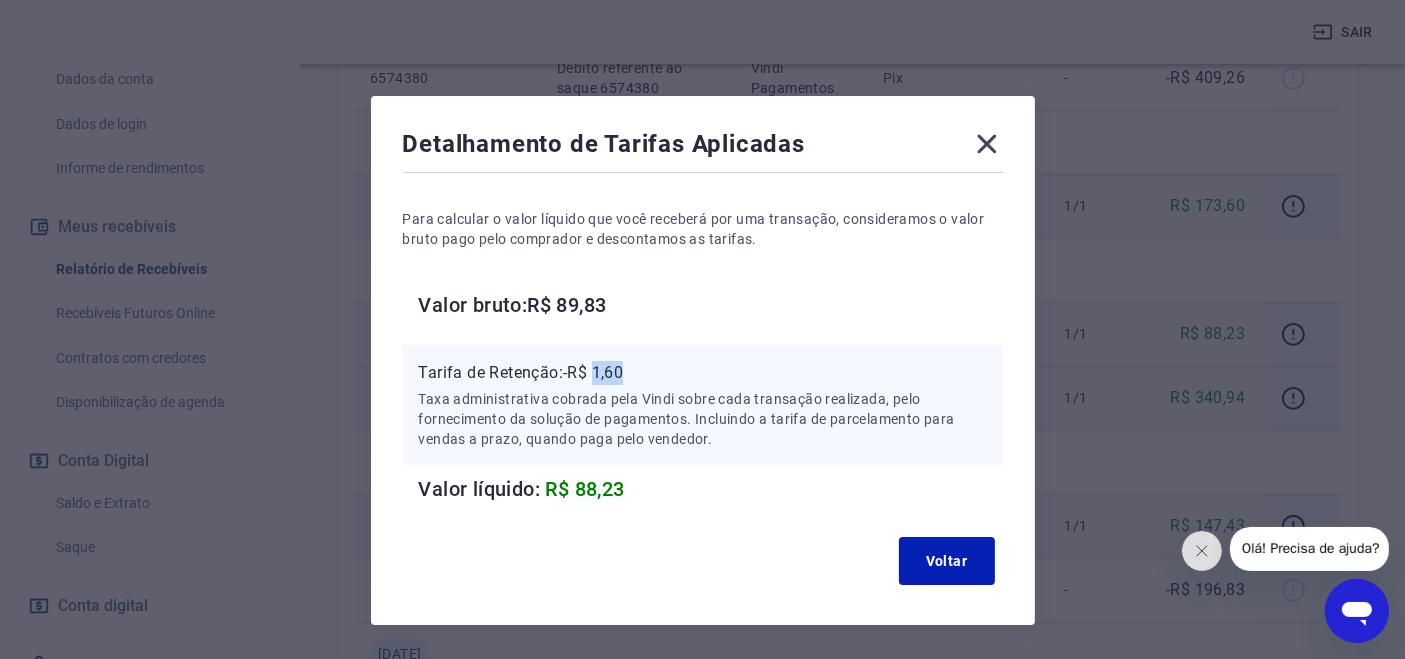 click on "Tarifa de Retenção:  -R$ 1,60" at bounding box center [703, 373] 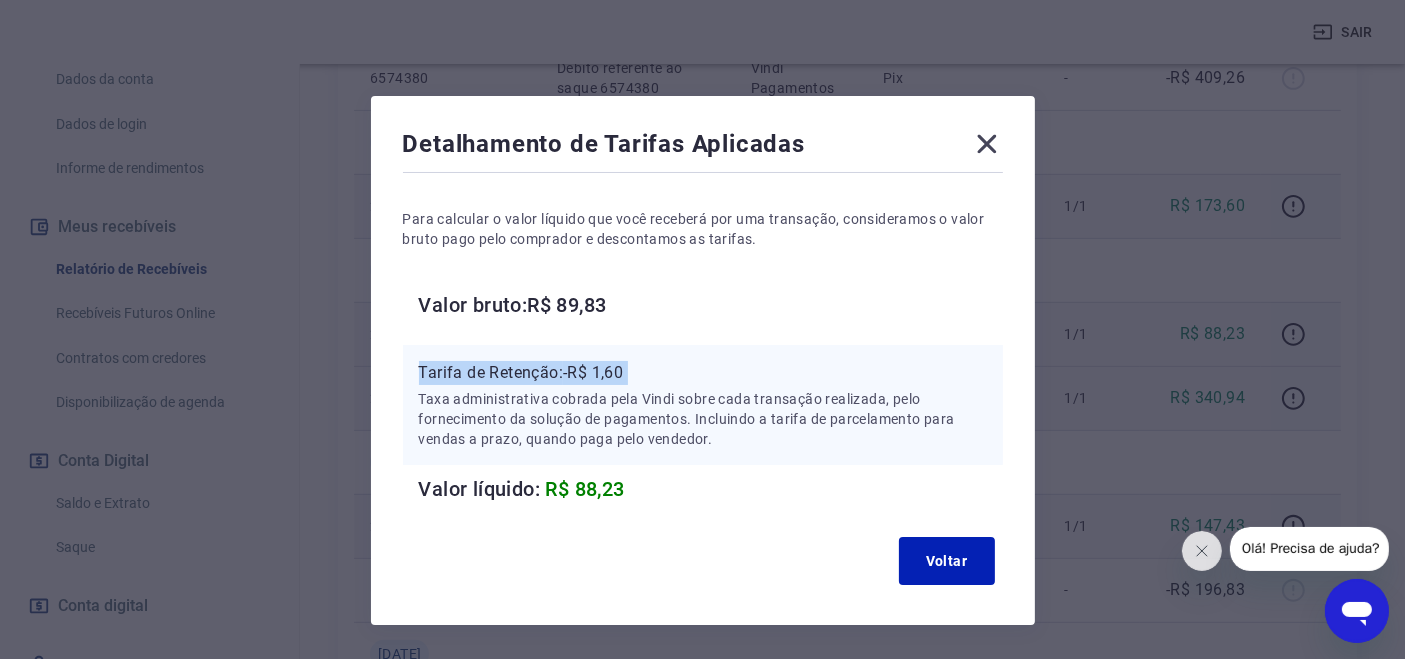 click on "Tarifa de Retenção:  -R$ 1,60" at bounding box center [703, 373] 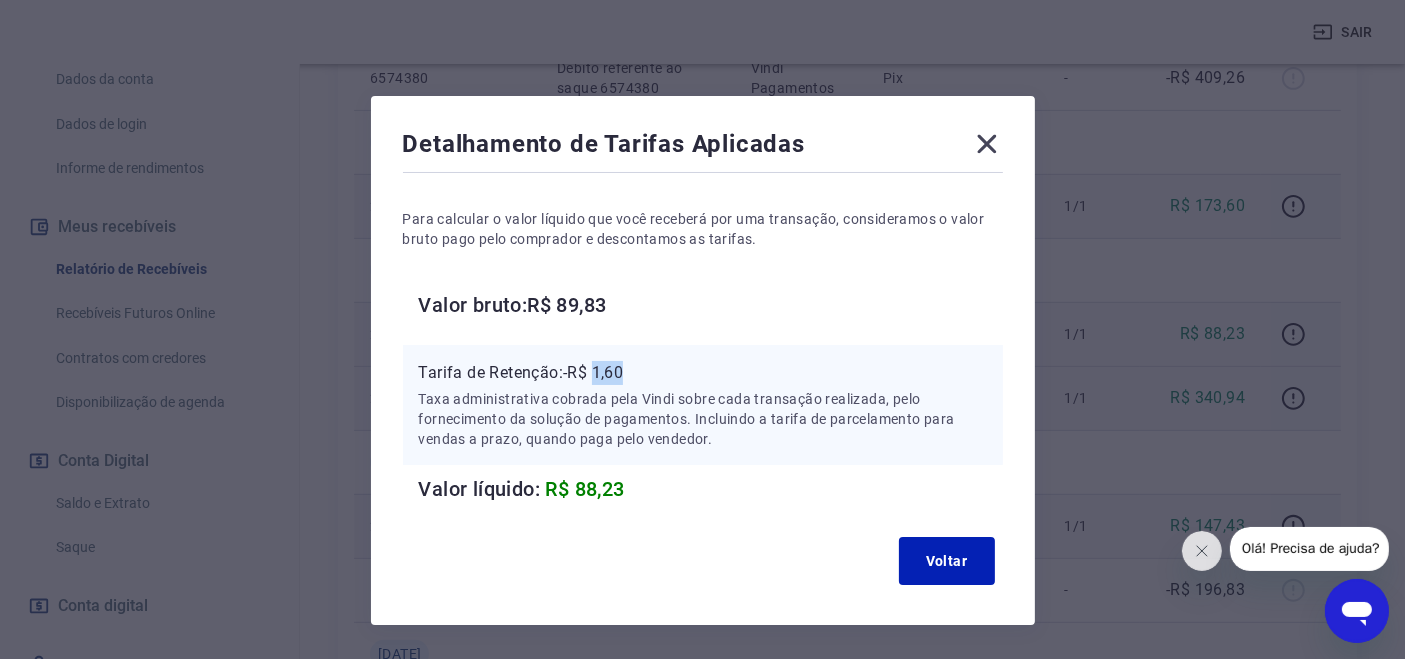 click on "Tarifa de Retenção:  -R$ 1,60" at bounding box center (703, 373) 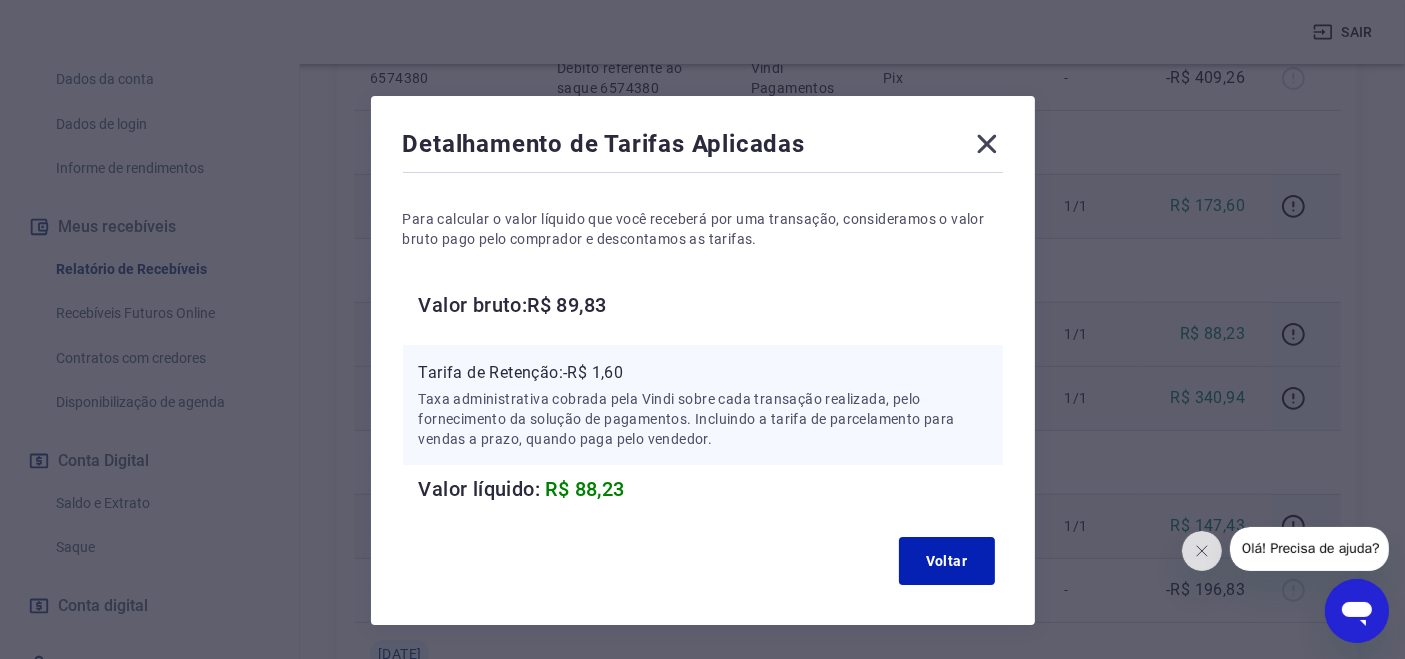 click 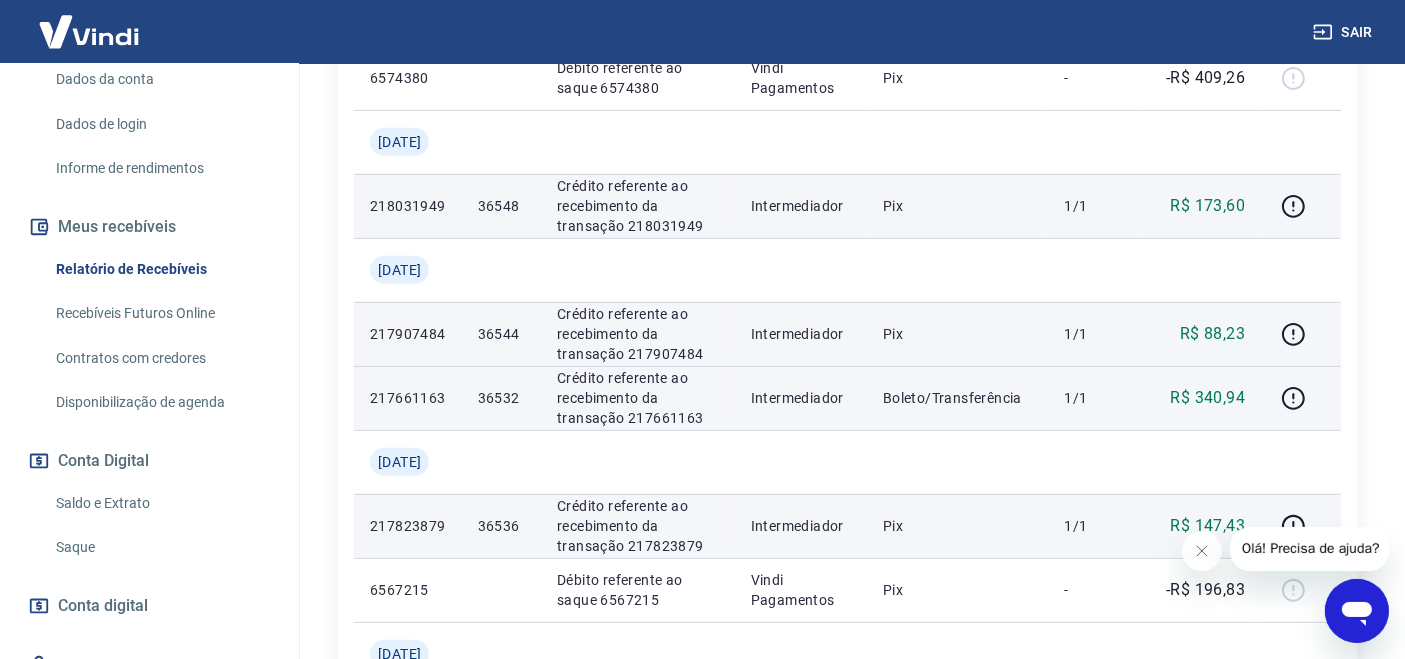 click at bounding box center (1301, 206) 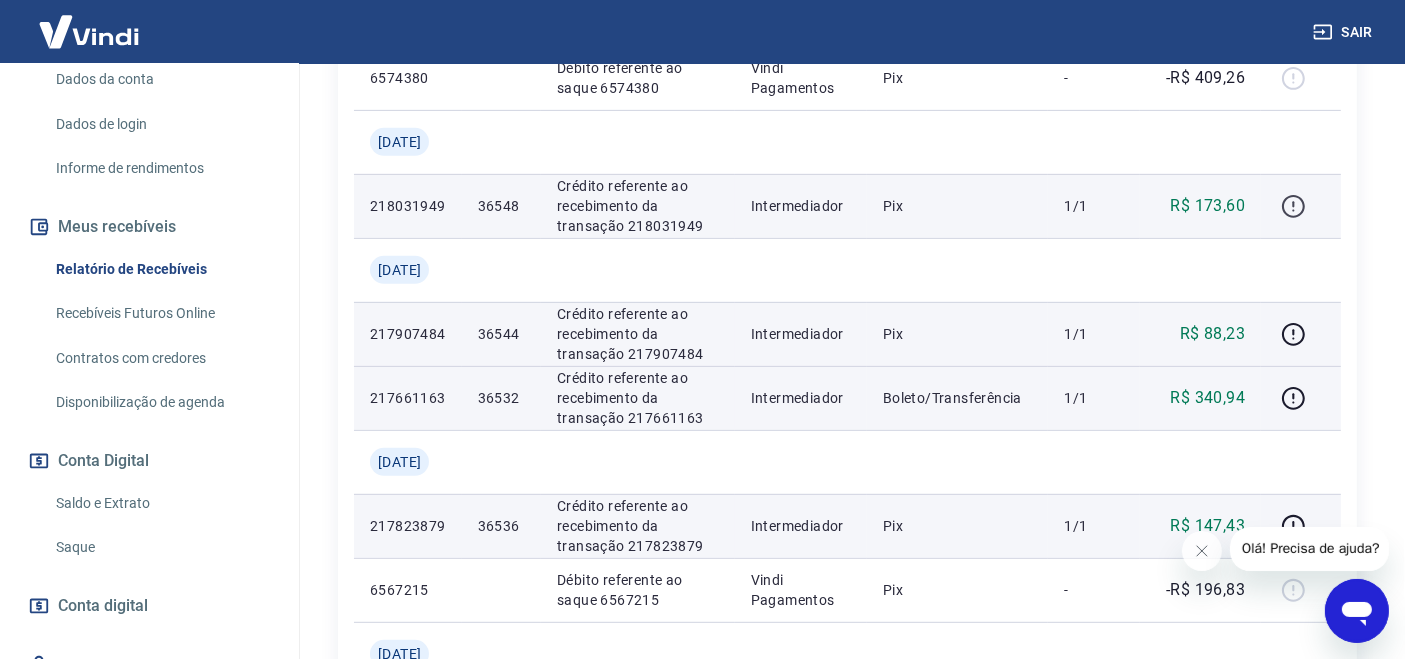 click 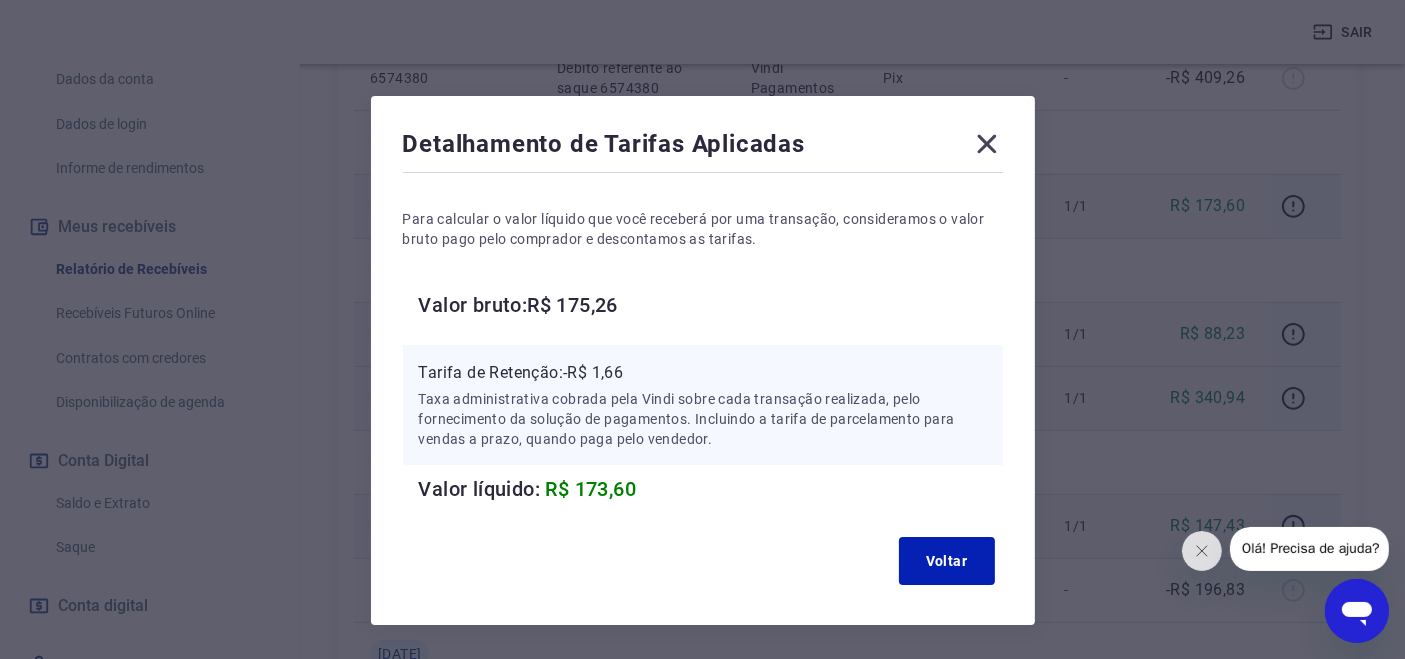 click on "Tarifa de Retenção:  -R$ 1,66" at bounding box center [703, 373] 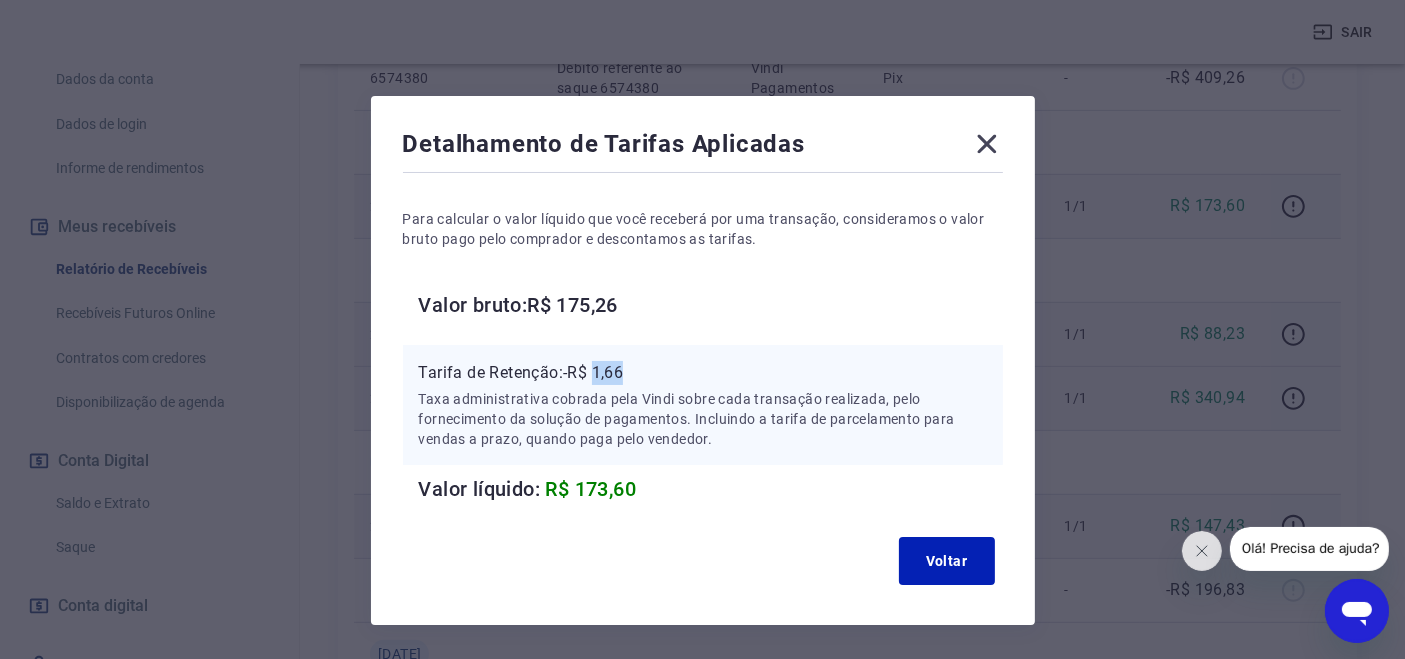 click on "Tarifa de Retenção:  -R$ 1,66" at bounding box center [703, 373] 